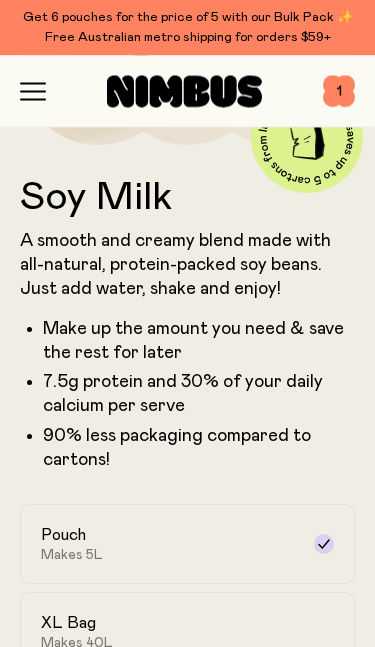 scroll, scrollTop: 343, scrollLeft: 0, axis: vertical 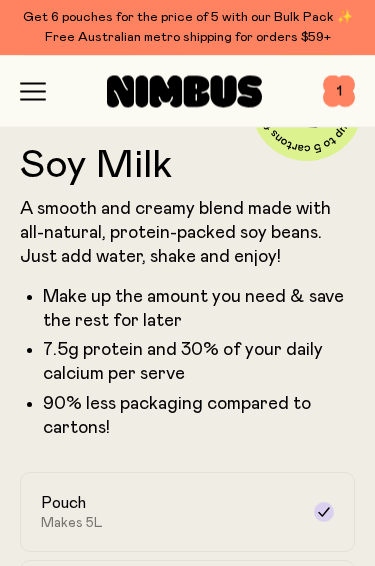 click 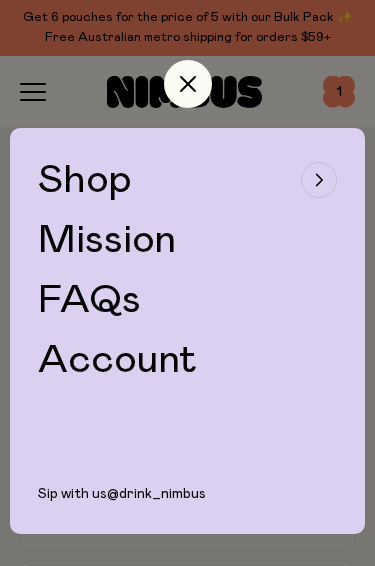 click at bounding box center (319, 180) 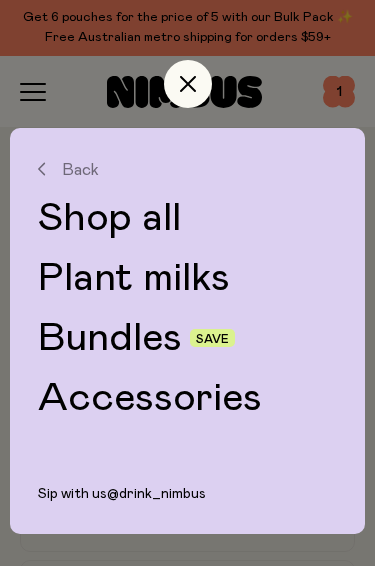 click on "Plant milks" at bounding box center [187, 278] 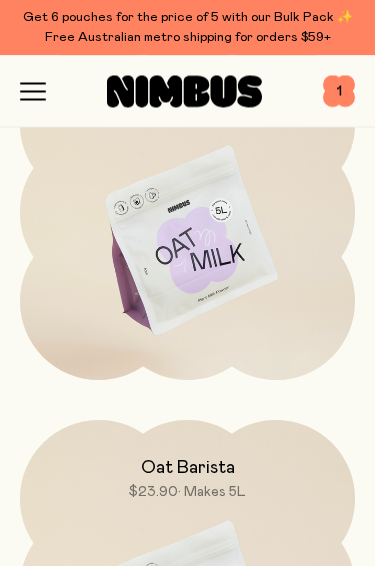 scroll, scrollTop: 267, scrollLeft: 0, axis: vertical 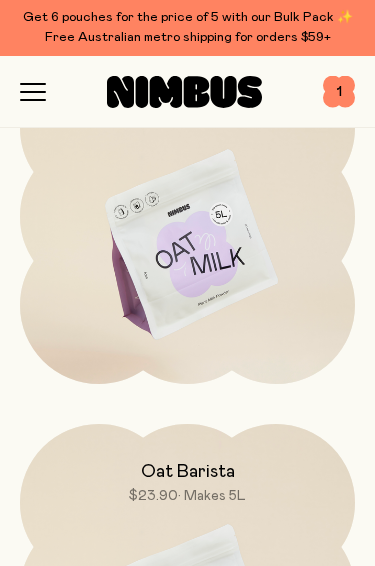 click at bounding box center [187, 246] 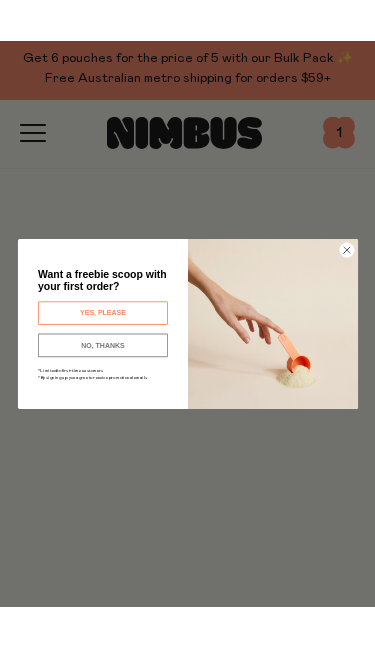 scroll, scrollTop: 0, scrollLeft: 0, axis: both 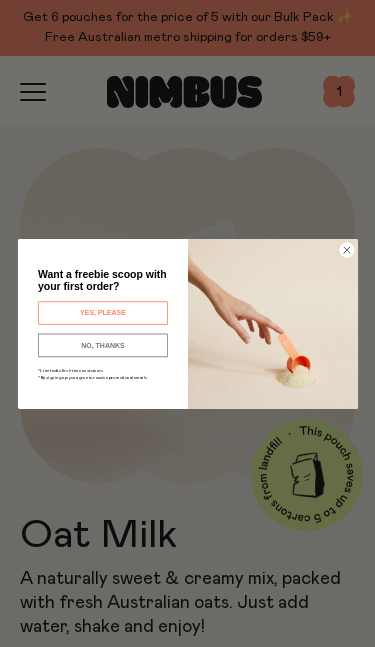 click on "YES, PLEASE" at bounding box center (102, 313) 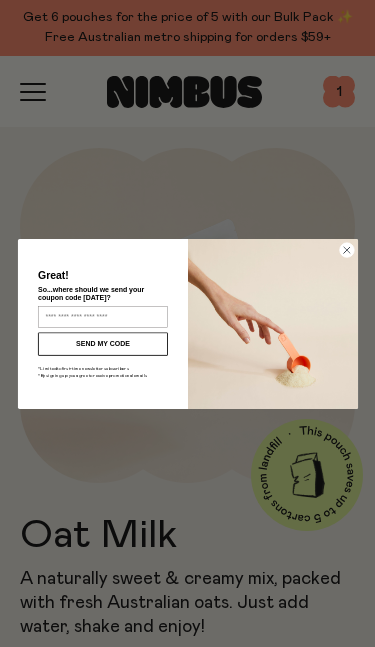 click at bounding box center [102, 317] 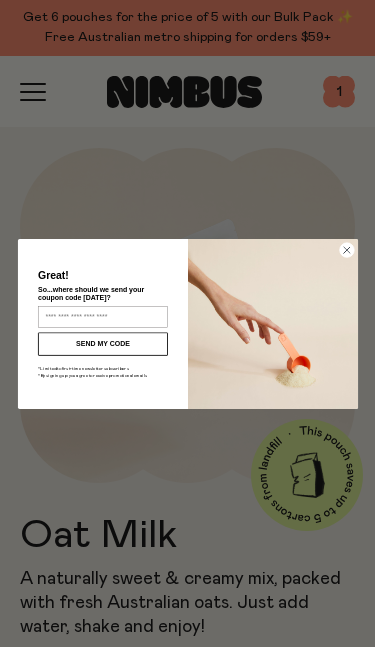 type on "**********" 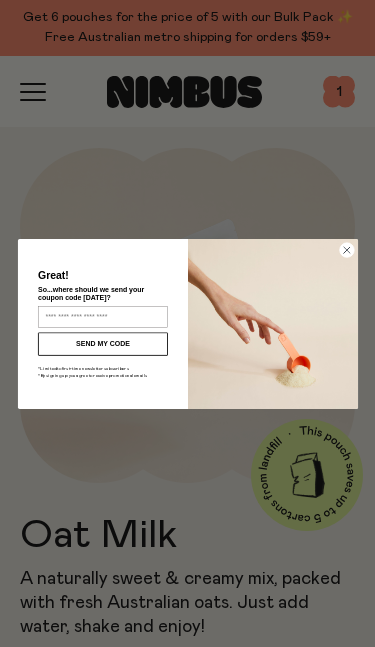 type on "**********" 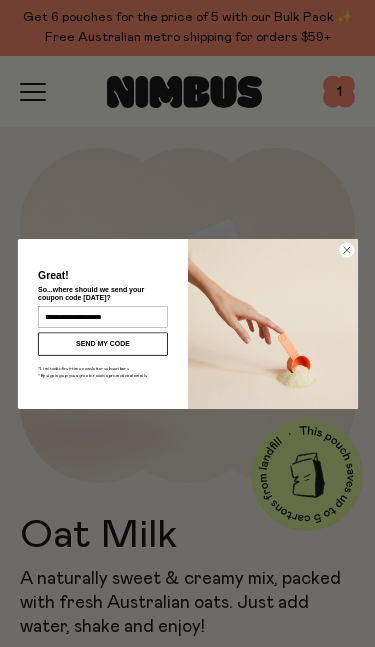 click on "SEND MY CODE" at bounding box center [102, 344] 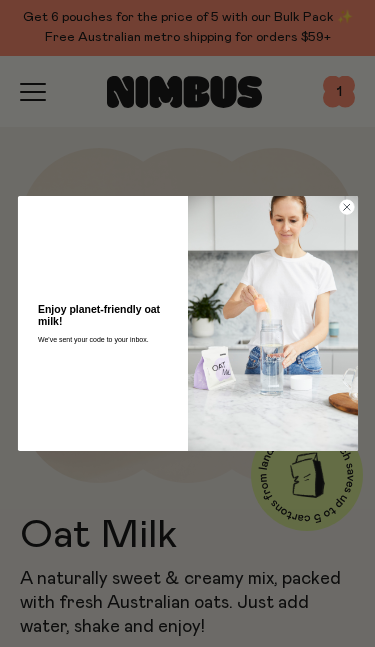 click 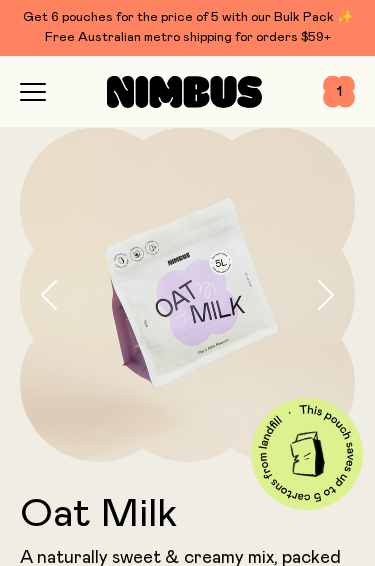 scroll, scrollTop: 0, scrollLeft: 0, axis: both 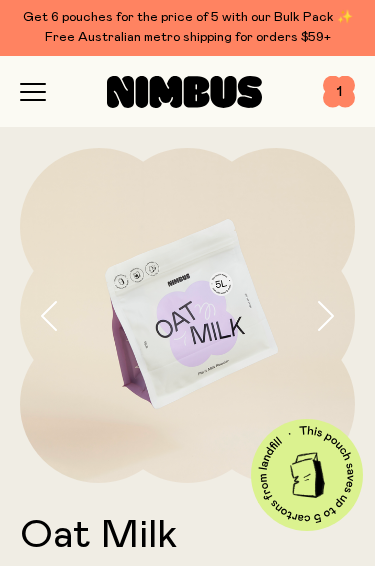 click 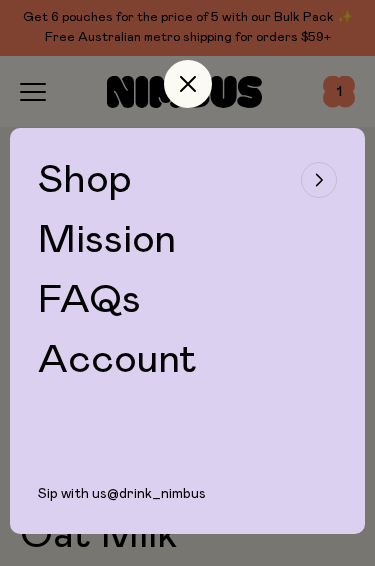 click on "Shop" at bounding box center (85, 180) 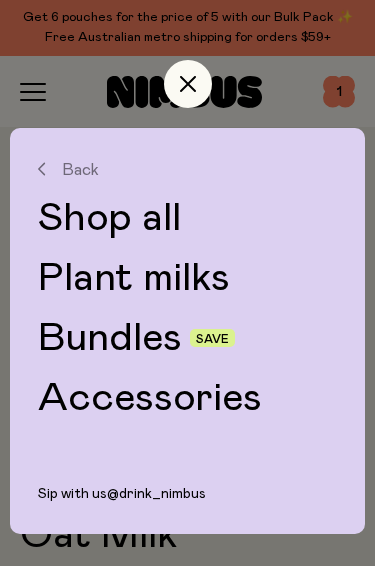 click on "Bundles" at bounding box center [110, 338] 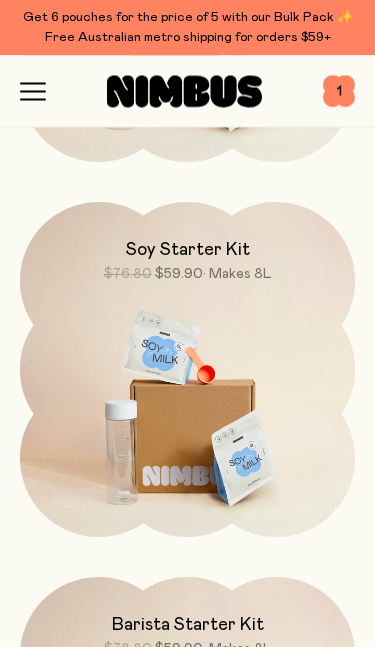 scroll, scrollTop: 489, scrollLeft: 0, axis: vertical 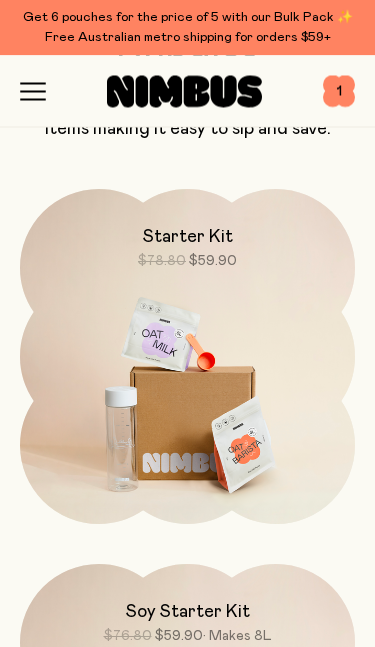 click at bounding box center [187, 387] 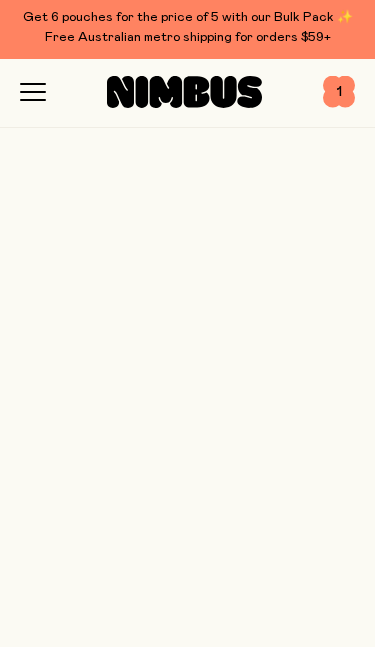 scroll, scrollTop: 0, scrollLeft: 0, axis: both 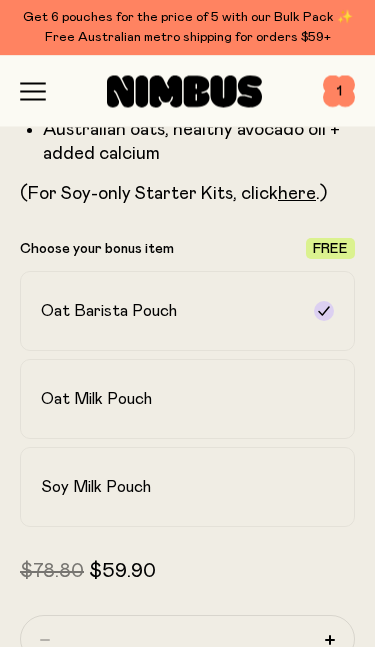 click on "Soy Milk Pouch" at bounding box center (96, 488) 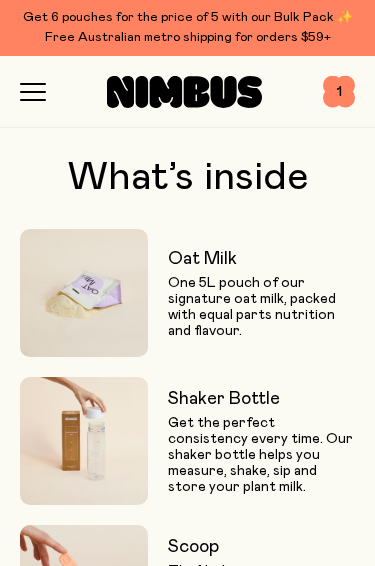 scroll, scrollTop: 1401, scrollLeft: 0, axis: vertical 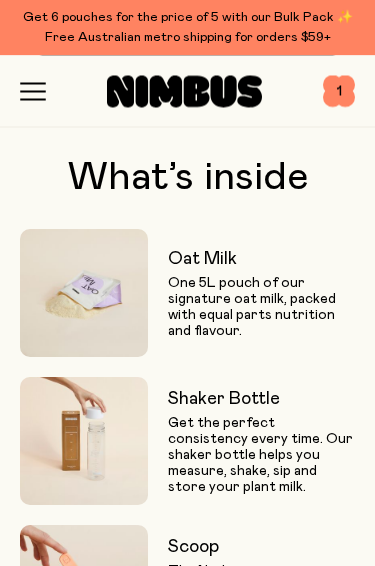 click at bounding box center (84, 294) 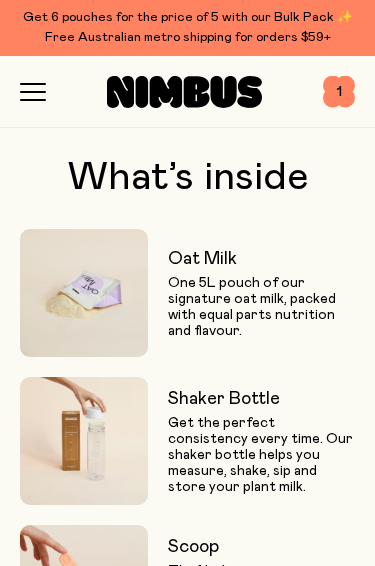 click on "Oat Milk" at bounding box center (261, 259) 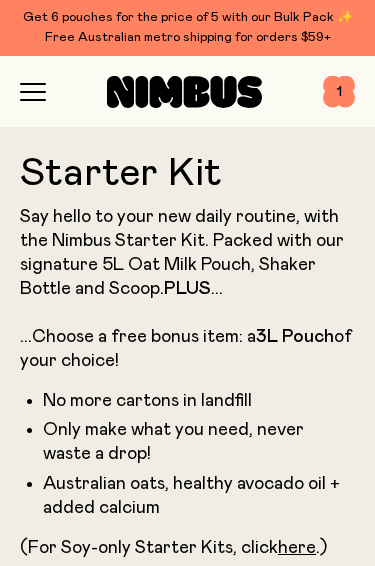 scroll, scrollTop: 0, scrollLeft: 0, axis: both 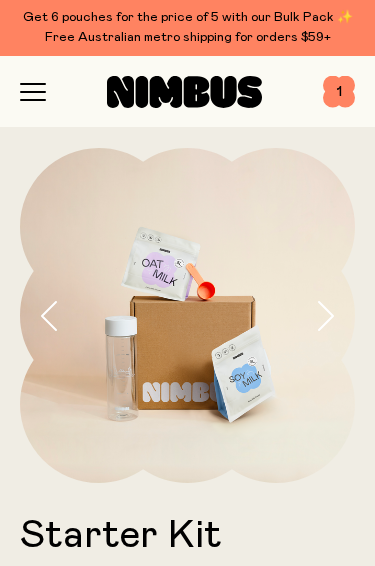 click 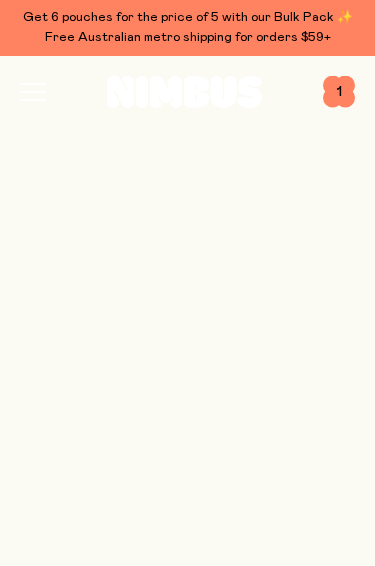 click 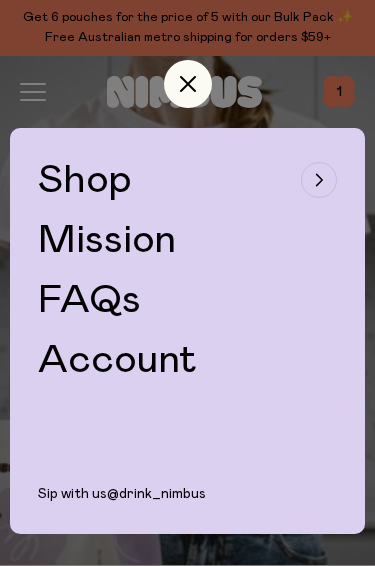 click on "FAQs" at bounding box center [89, 300] 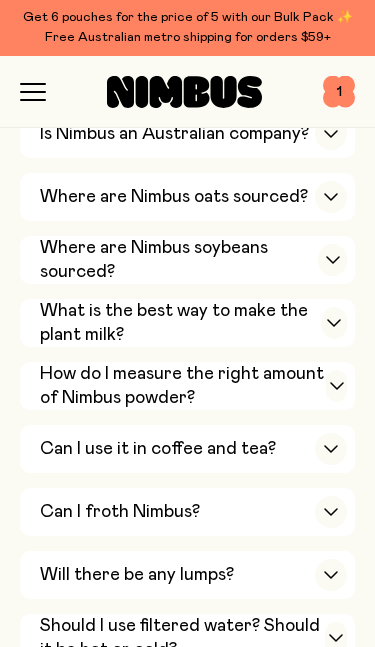 scroll, scrollTop: 569, scrollLeft: 0, axis: vertical 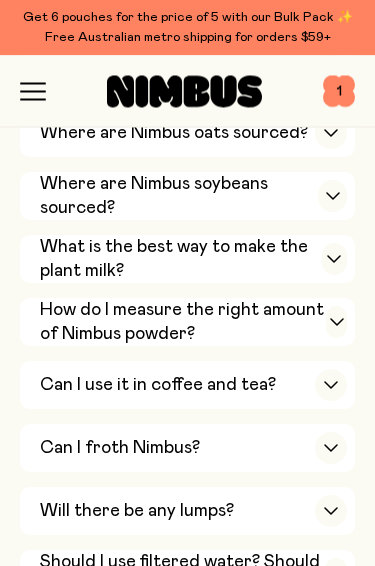 click at bounding box center [331, 449] 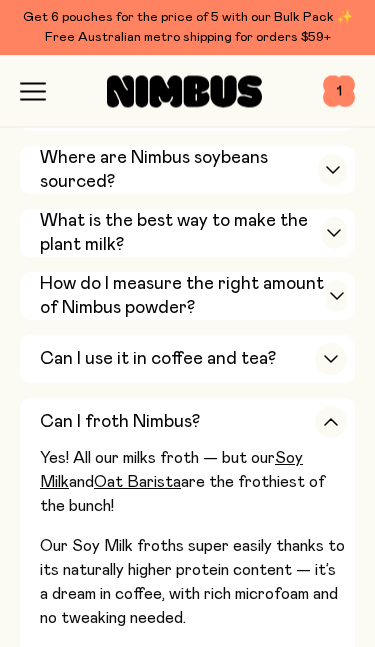 scroll, scrollTop: 656, scrollLeft: 0, axis: vertical 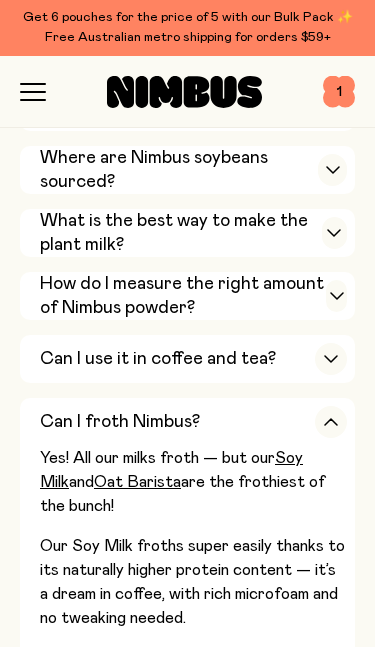 click at bounding box center (331, 359) 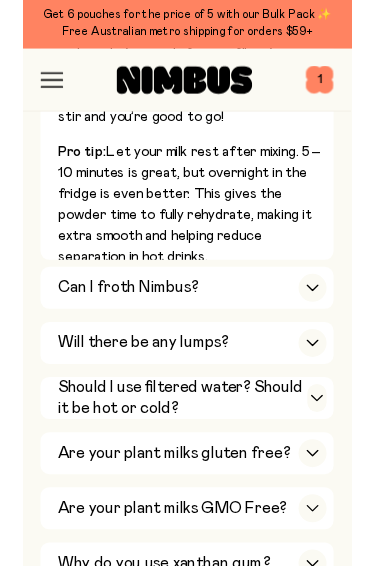 scroll, scrollTop: 1302, scrollLeft: 0, axis: vertical 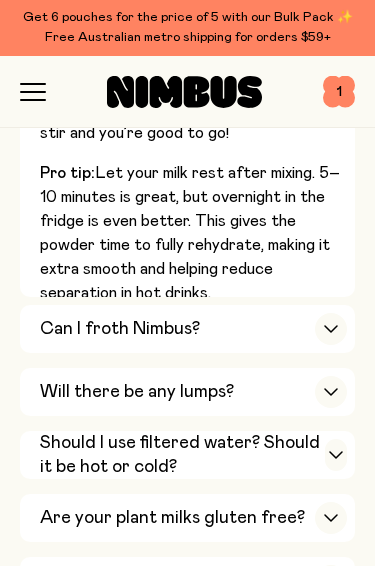 click at bounding box center (331, 329) 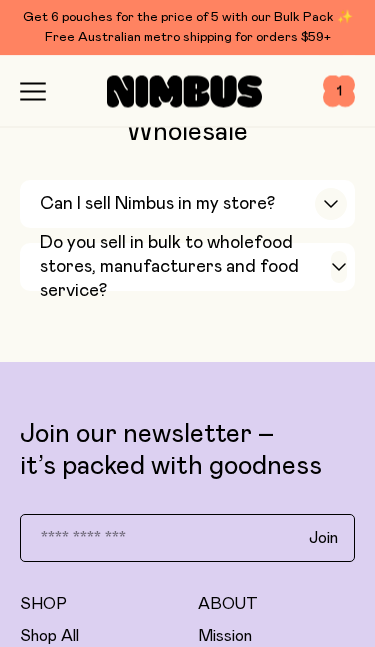scroll, scrollTop: 3889, scrollLeft: 0, axis: vertical 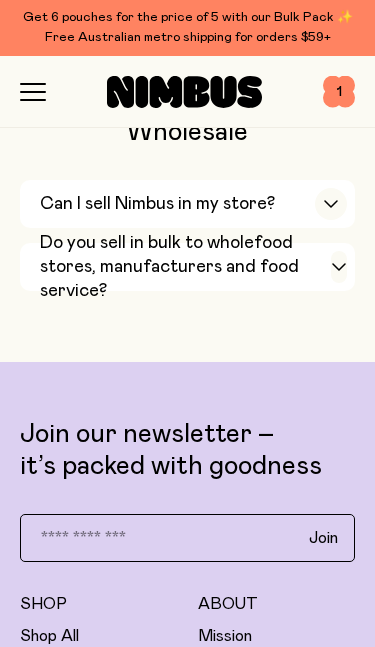click on "Plant Milks" at bounding box center (59, 660) 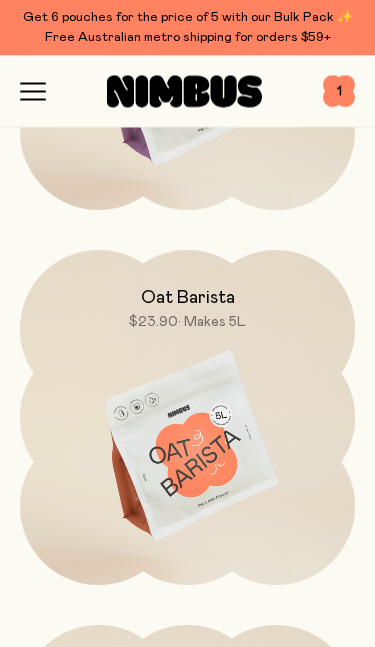 scroll, scrollTop: 450, scrollLeft: 0, axis: vertical 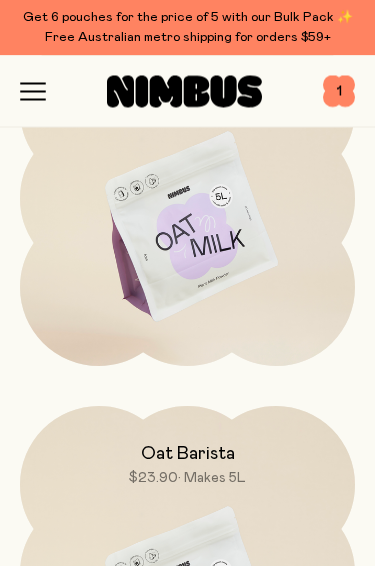 click at bounding box center (187, 229) 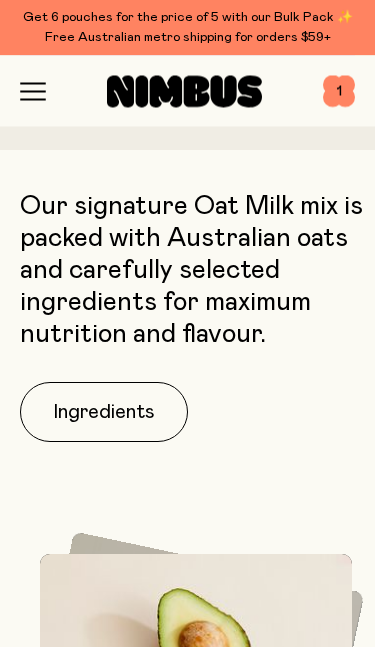 scroll, scrollTop: 1101, scrollLeft: 0, axis: vertical 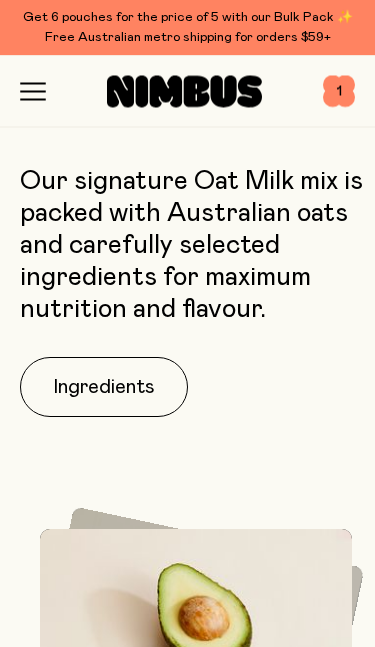 click on "Ingredients" at bounding box center (104, 388) 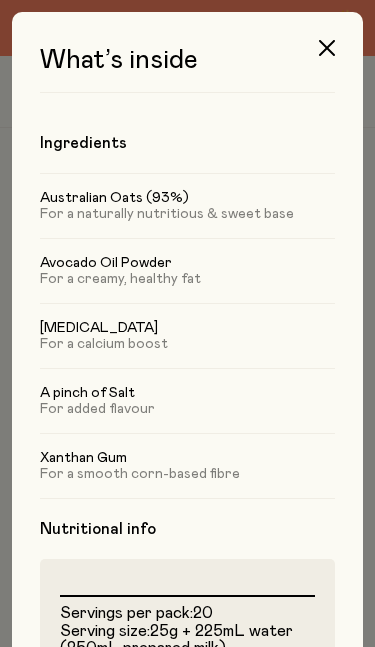 scroll, scrollTop: 0, scrollLeft: 0, axis: both 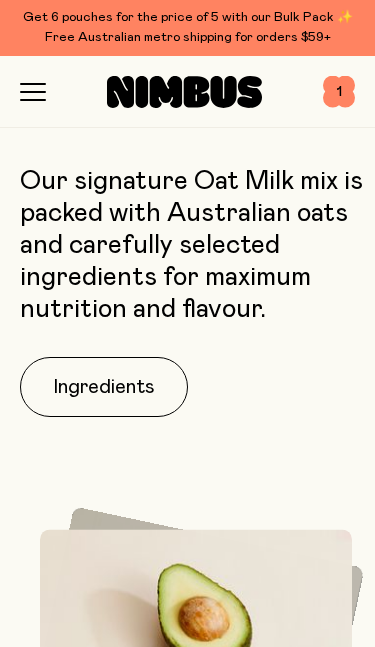 click 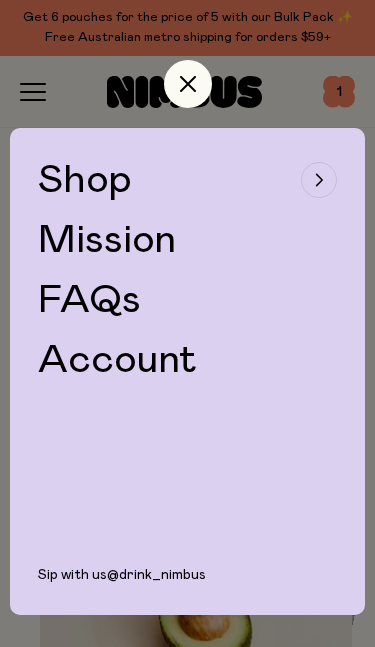 click on "Shop" at bounding box center [85, 180] 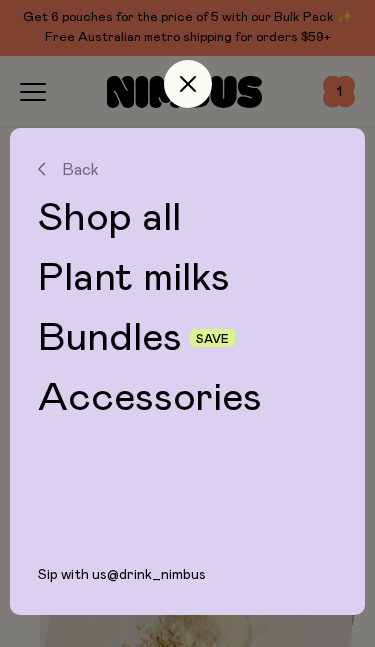 click on "Plant milks" at bounding box center [187, 278] 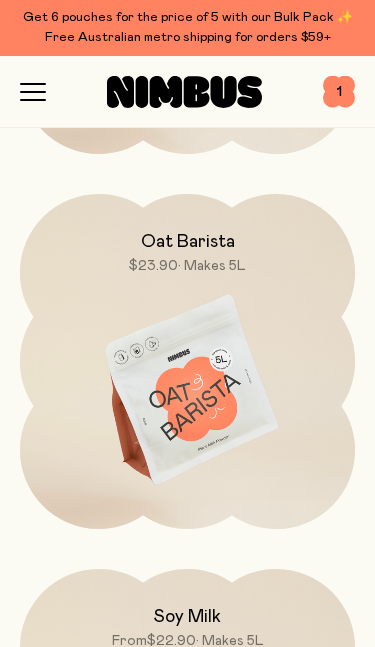 scroll, scrollTop: 511, scrollLeft: 0, axis: vertical 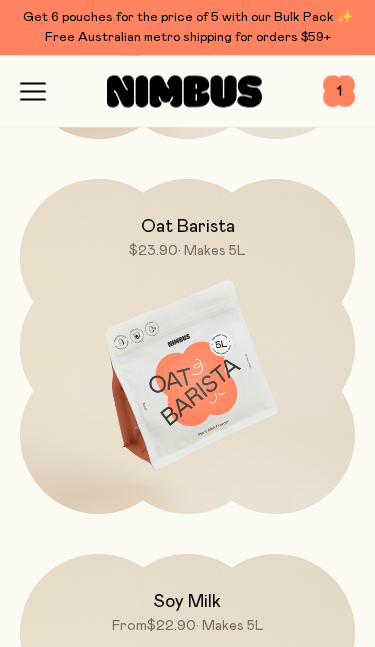 click at bounding box center (187, 377) 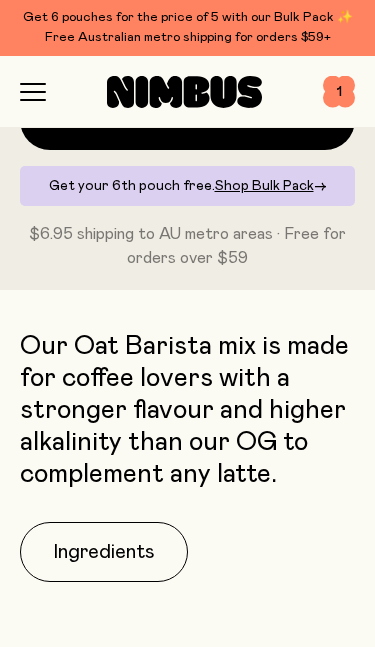 scroll, scrollTop: 987, scrollLeft: 0, axis: vertical 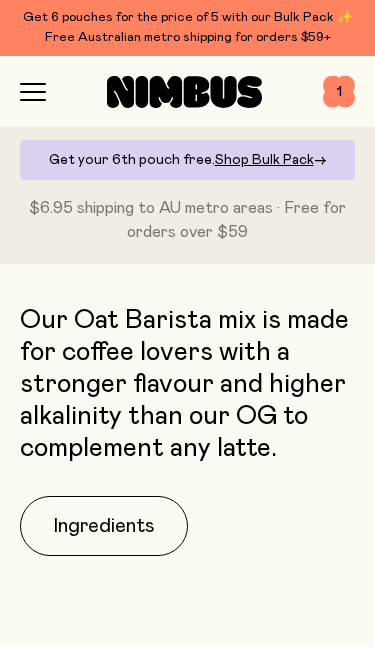 click on "Ingredients" at bounding box center (104, 526) 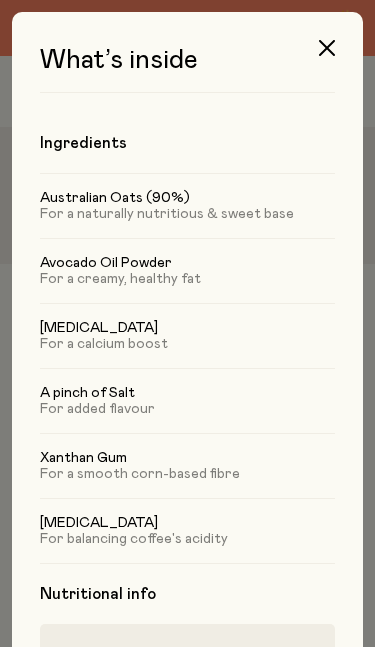 scroll, scrollTop: 0, scrollLeft: 0, axis: both 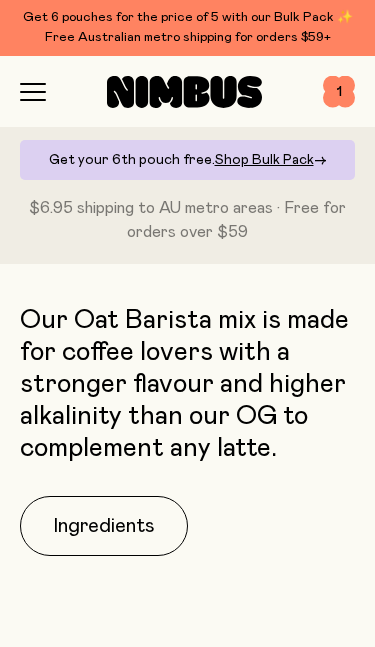 click 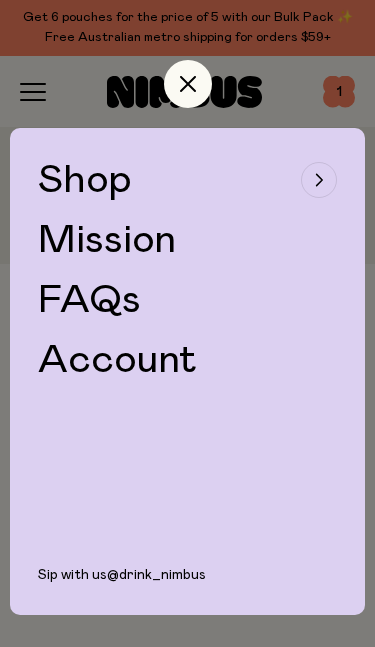click on "Shop" at bounding box center (85, 180) 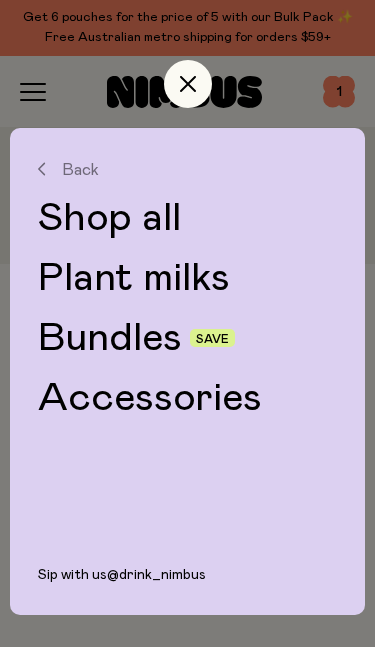 click on "Plant milks" at bounding box center [187, 278] 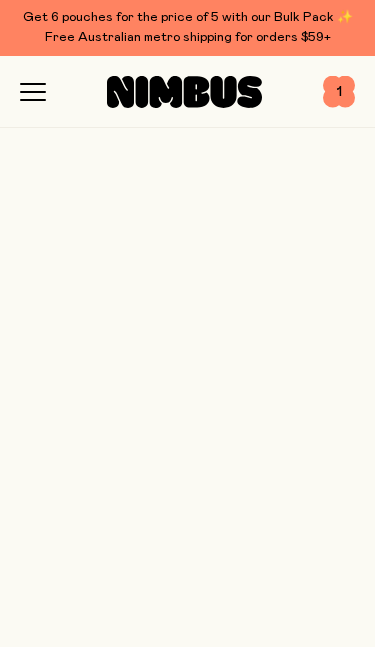 scroll, scrollTop: 0, scrollLeft: 0, axis: both 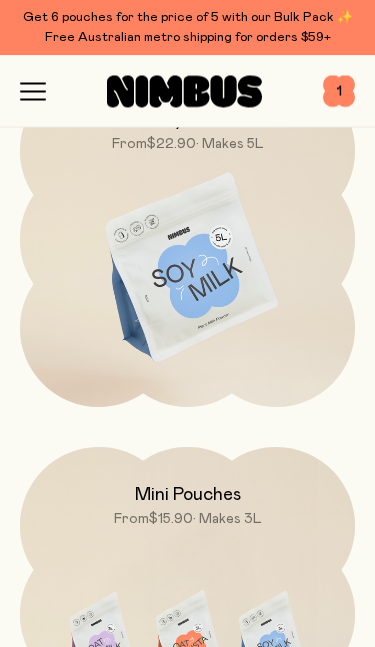 click at bounding box center [187, 270] 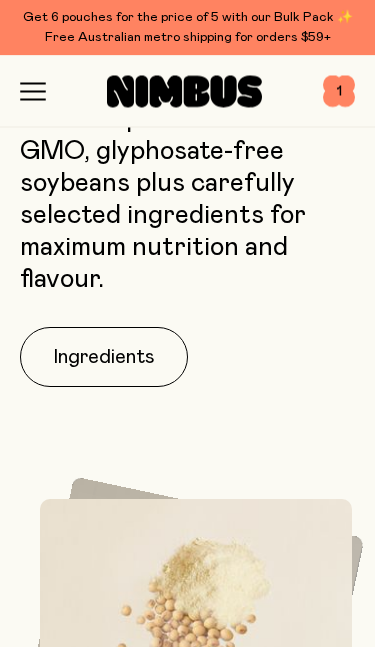 scroll, scrollTop: 0, scrollLeft: 0, axis: both 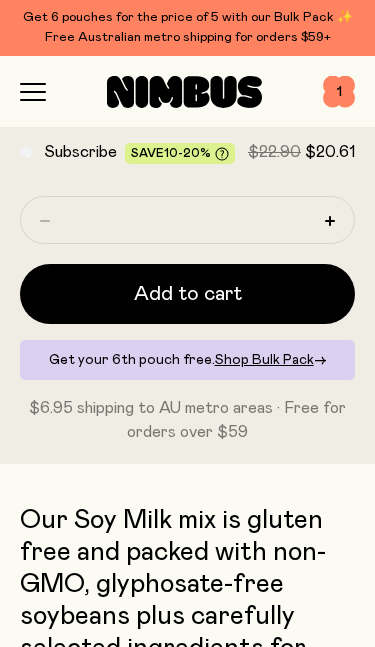 click on "Ingredients" at bounding box center (104, 790) 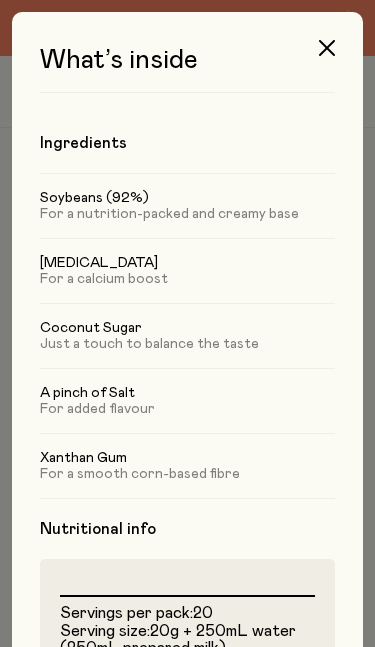 scroll, scrollTop: 0, scrollLeft: 0, axis: both 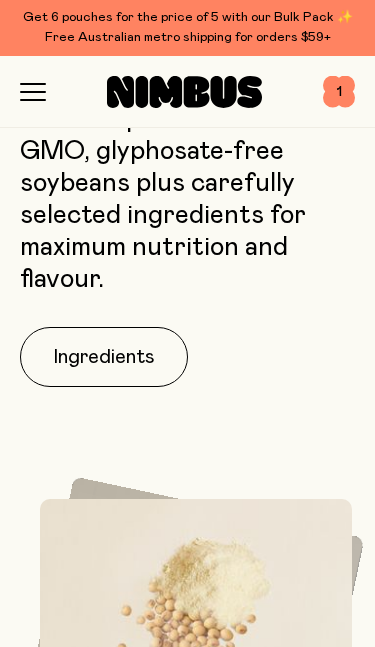 click on "1" at bounding box center [339, 92] 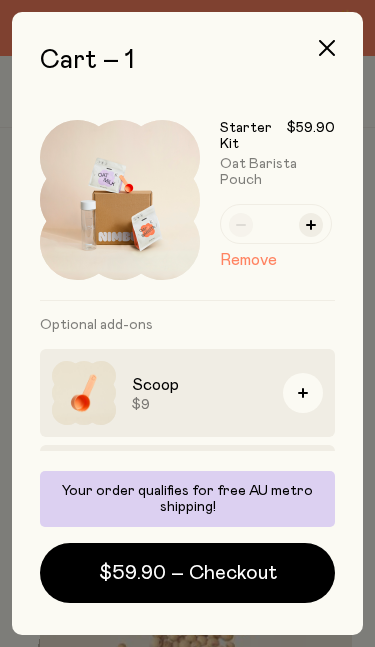 click at bounding box center (120, 200) 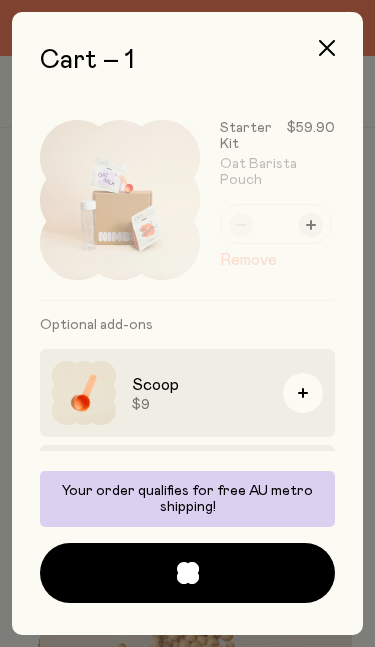 click at bounding box center (327, 48) 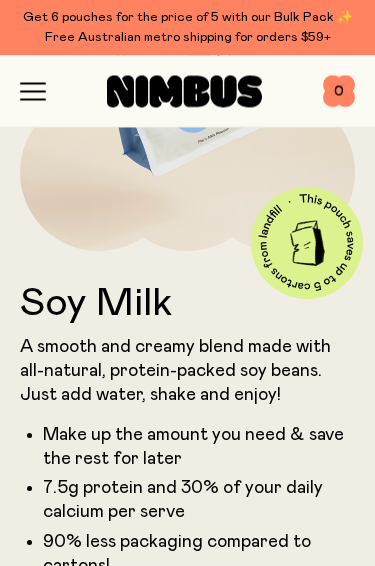 scroll, scrollTop: 232, scrollLeft: 0, axis: vertical 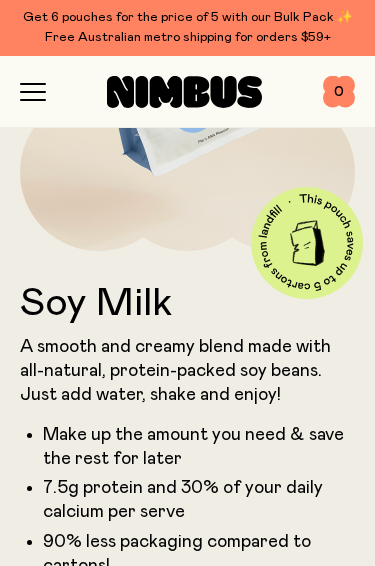 click 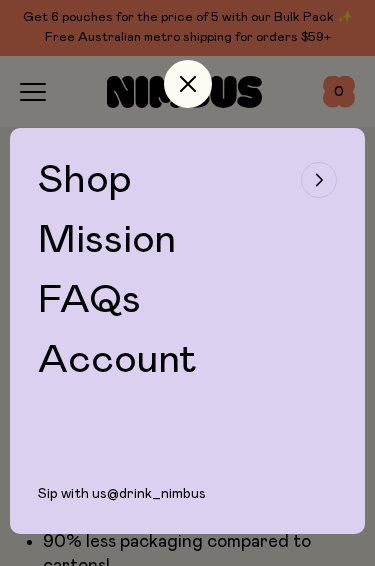 click on "Shop" at bounding box center (85, 180) 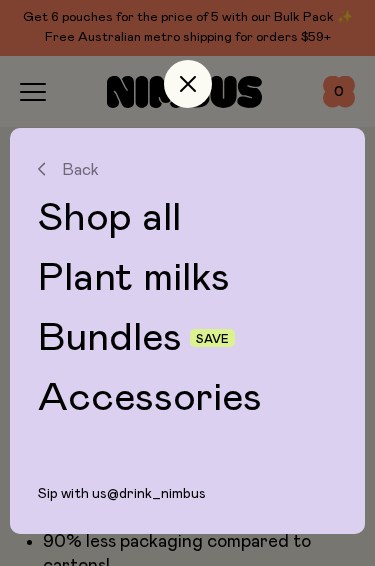 click on "Bundles" at bounding box center (110, 338) 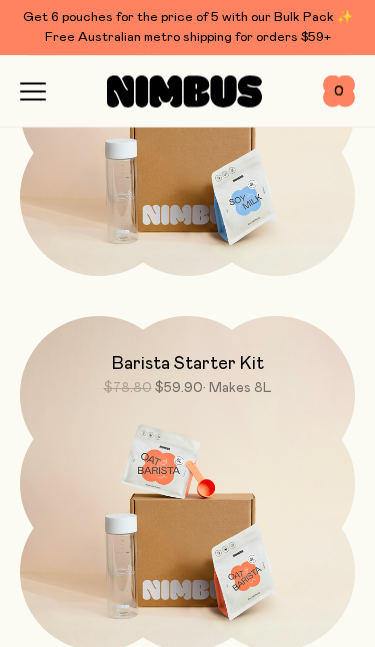 scroll, scrollTop: 815, scrollLeft: 0, axis: vertical 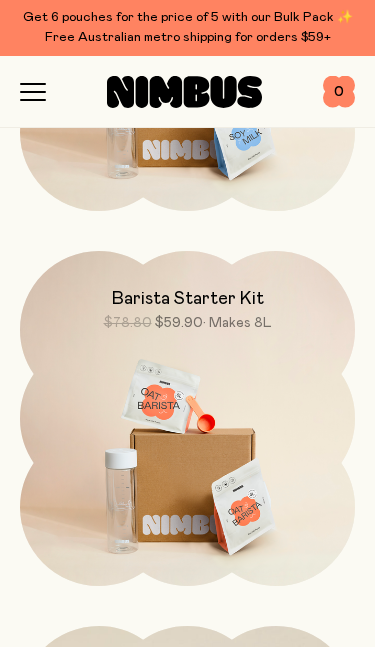 click at bounding box center (187, 448) 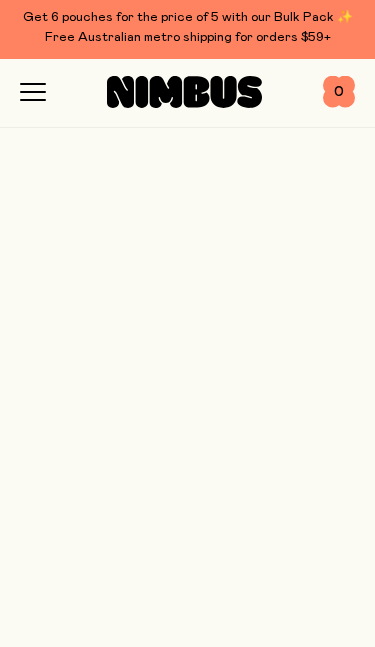 scroll, scrollTop: 0, scrollLeft: 0, axis: both 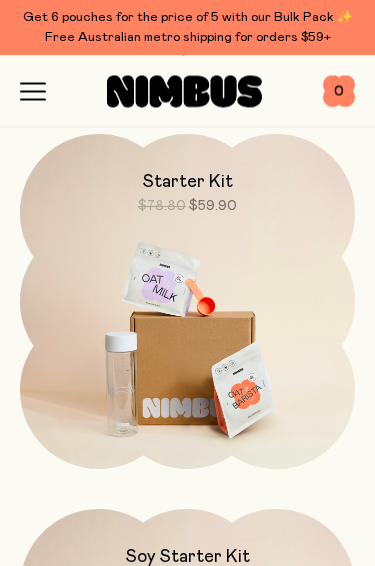 click at bounding box center [187, 332] 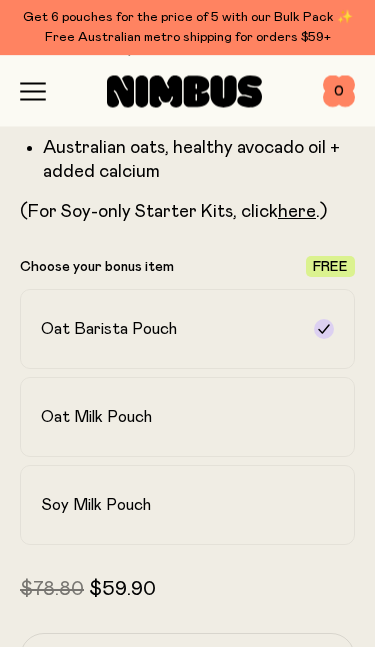 scroll, scrollTop: 698, scrollLeft: 0, axis: vertical 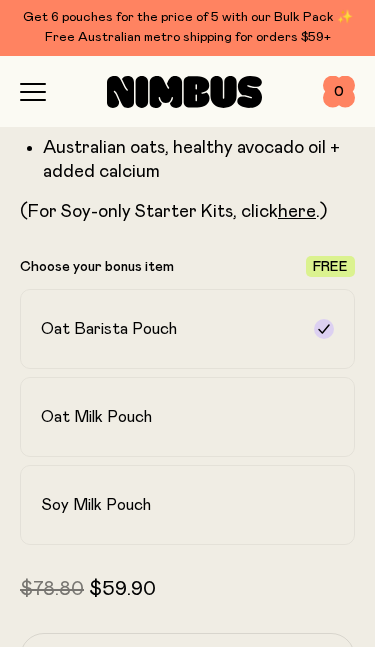 click on "Soy Milk Pouch" at bounding box center (187, 505) 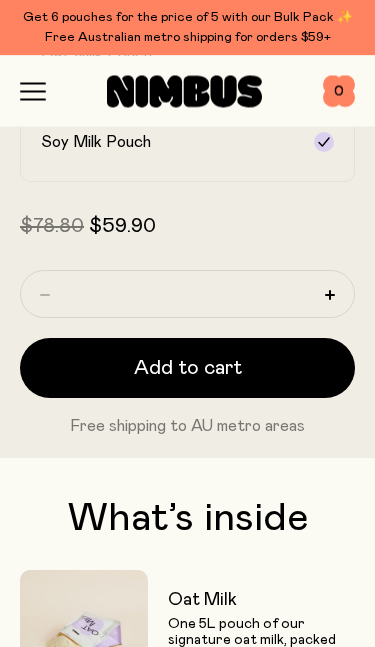 scroll, scrollTop: 1066, scrollLeft: 0, axis: vertical 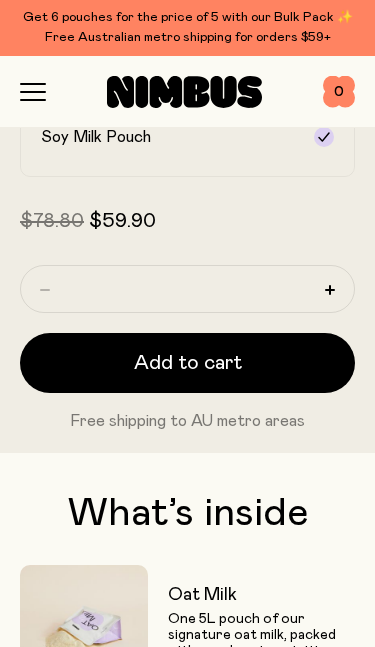 click on "Add to cart" at bounding box center (187, 363) 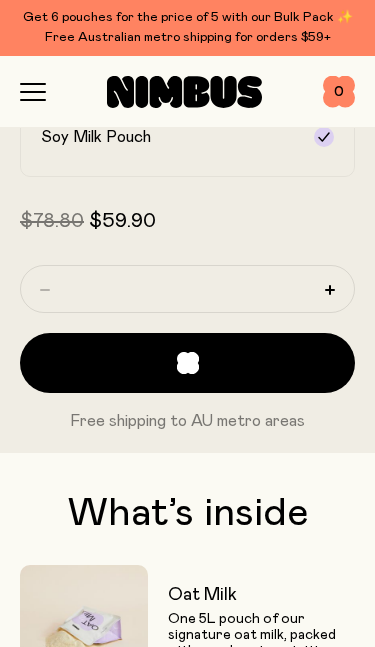 scroll, scrollTop: 0, scrollLeft: 0, axis: both 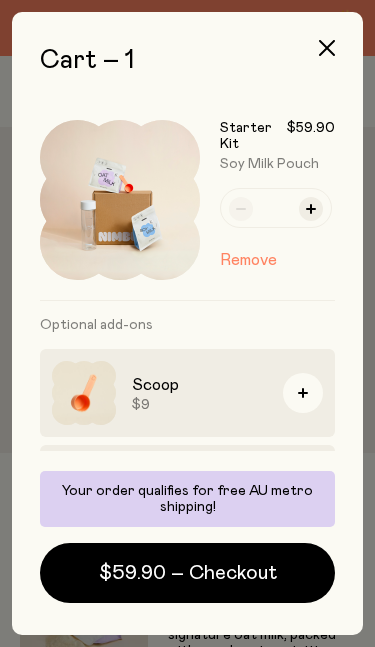 click on "$59.90 – Checkout" at bounding box center [187, 573] 